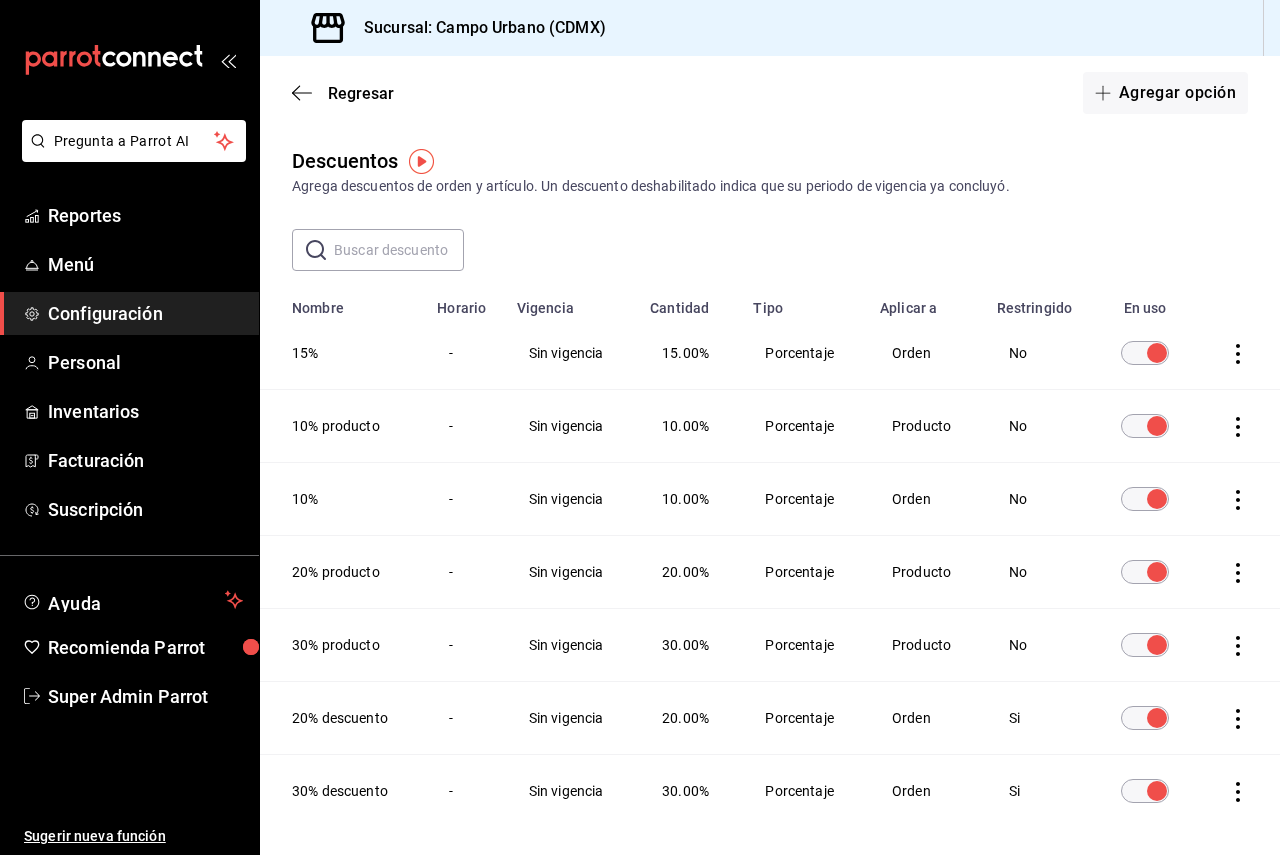 scroll, scrollTop: 0, scrollLeft: 0, axis: both 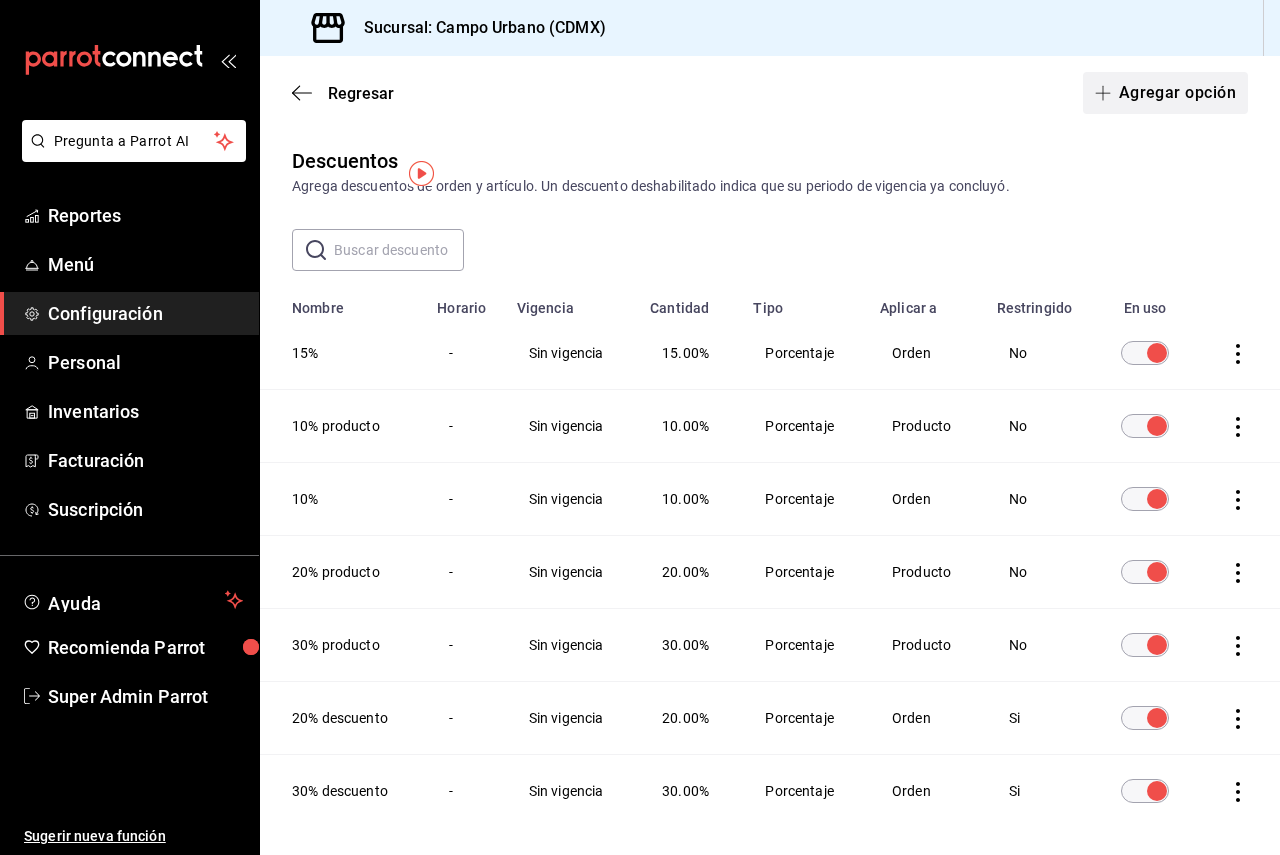 click on "Agregar opción" at bounding box center [1165, 93] 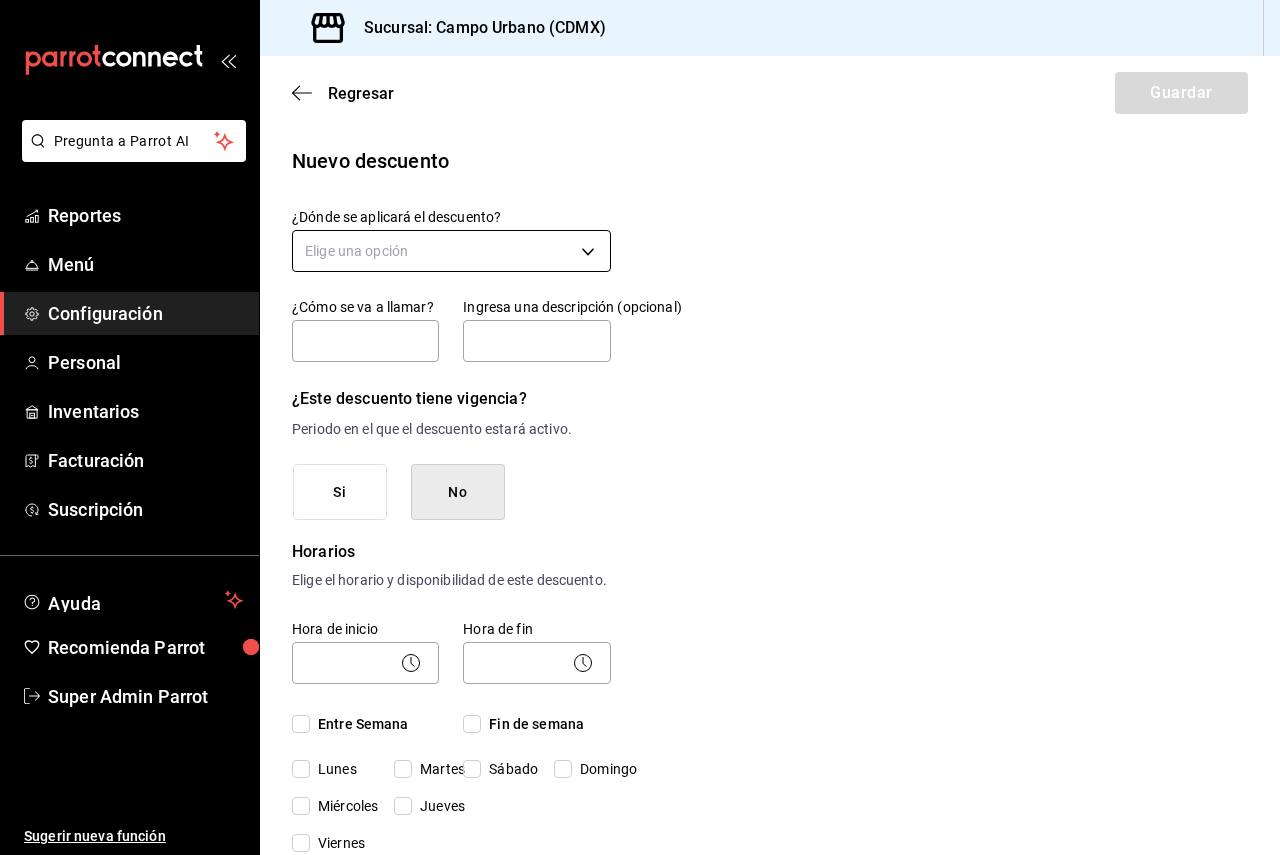 click on "Pregunta a Parrot AI Reportes   Menú   Configuración   Personal   Inventarios   Facturación   Suscripción   Ayuda Recomienda Parrot   Super Admin Parrot   Sugerir nueva función   Sucursal: [LOCATION] ([STATE]) Regresar Guardar Nuevo descuento ¿Dónde se aplicará el descuento? Elige una opción ¿Cómo se va a llamar? Ingresa una descripción (opcional) ¿Este descuento tiene vigencia? Periodo en el que el descuento estará activo. Si No Horarios Elige el horario y disponibilidad de este descuento. Hora de inicio ​ Entre Semana Lunes Martes Miércoles Jueves Viernes Hora de fin ​ Fin de semana Sábado Domingo Agregar horario 1 de 5 horarios ¿Este descuento requiere un permiso especial para aplicarse? Solo los usuarios con el permiso de "Aplicar descuento" podrán usar este descuento en el Punto de Venta. Si No ¿Quieres que el usuario defina el valor del descuento en el Punto de Venta? Si No ¿Cómo se aplicará el descuento? Porcentaje Cantidad Porcentaje 0.00 % Porcentaje Pregunta a Parrot AI" at bounding box center [640, 427] 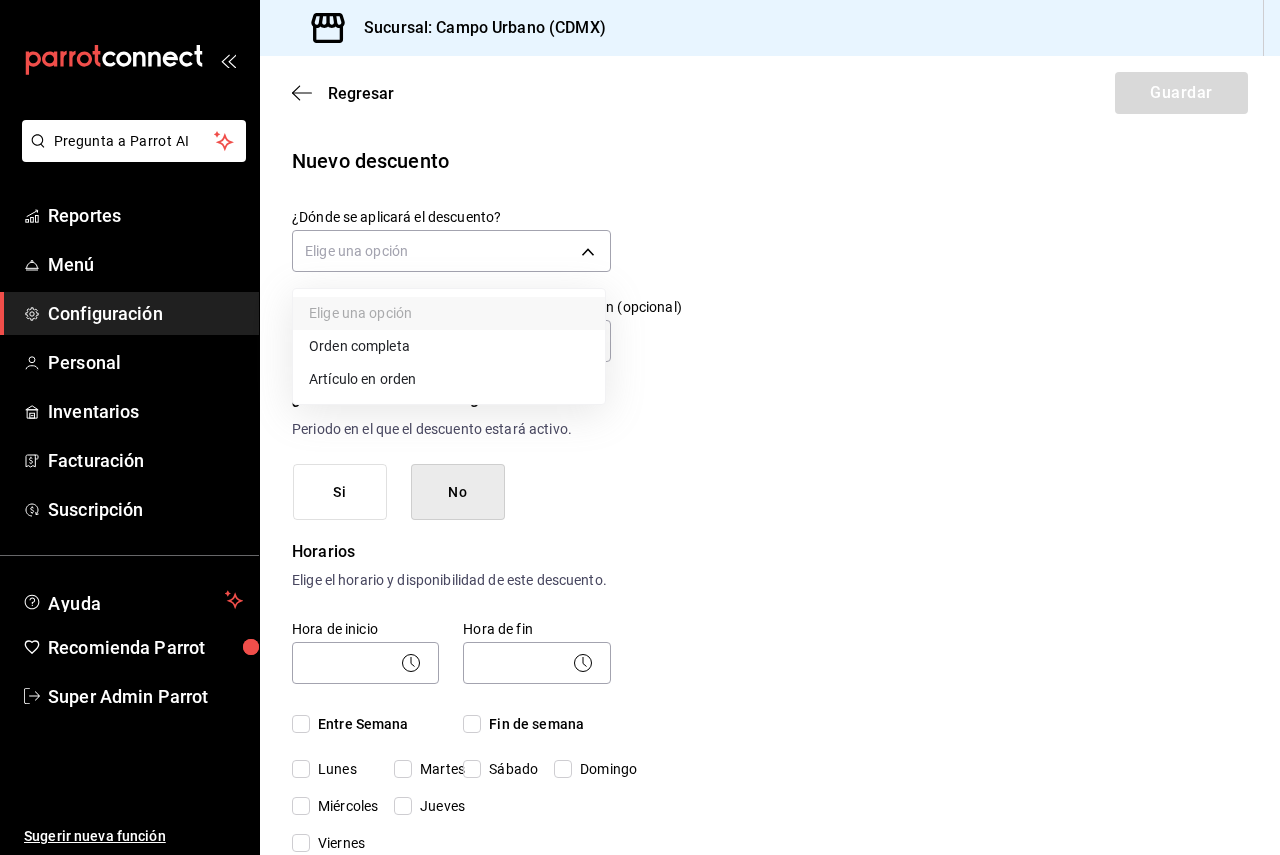 click on "Artículo en orden" at bounding box center (449, 379) 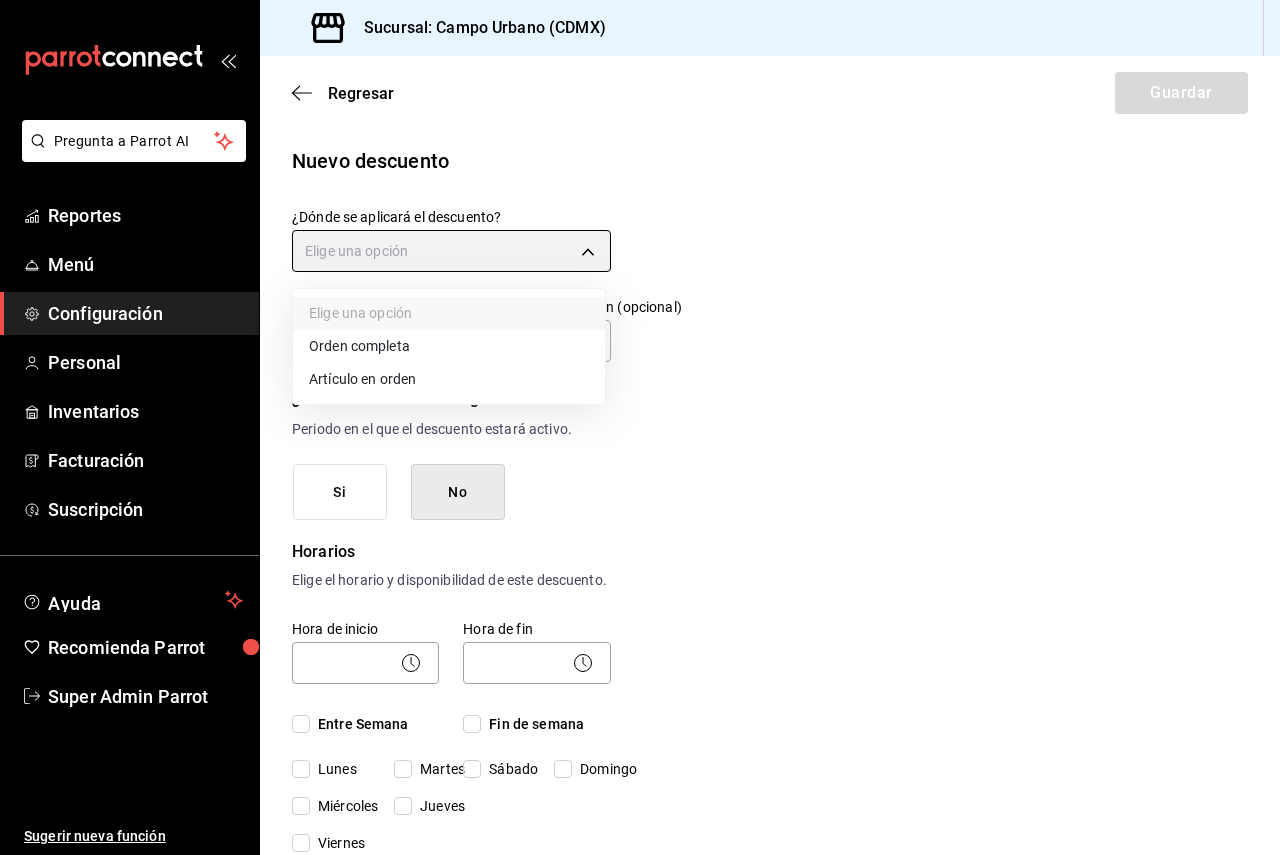 type on "ORDER_ITEM" 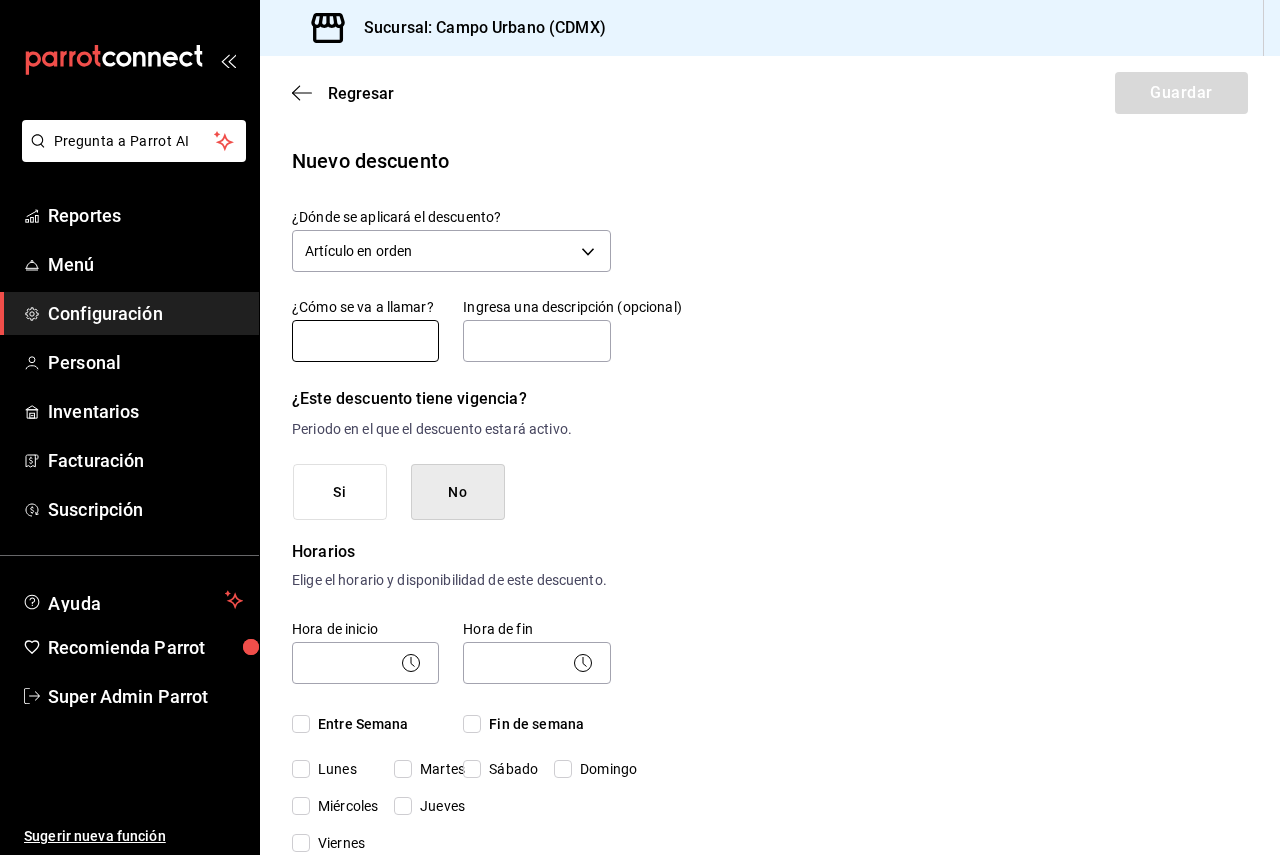 click at bounding box center (365, 341) 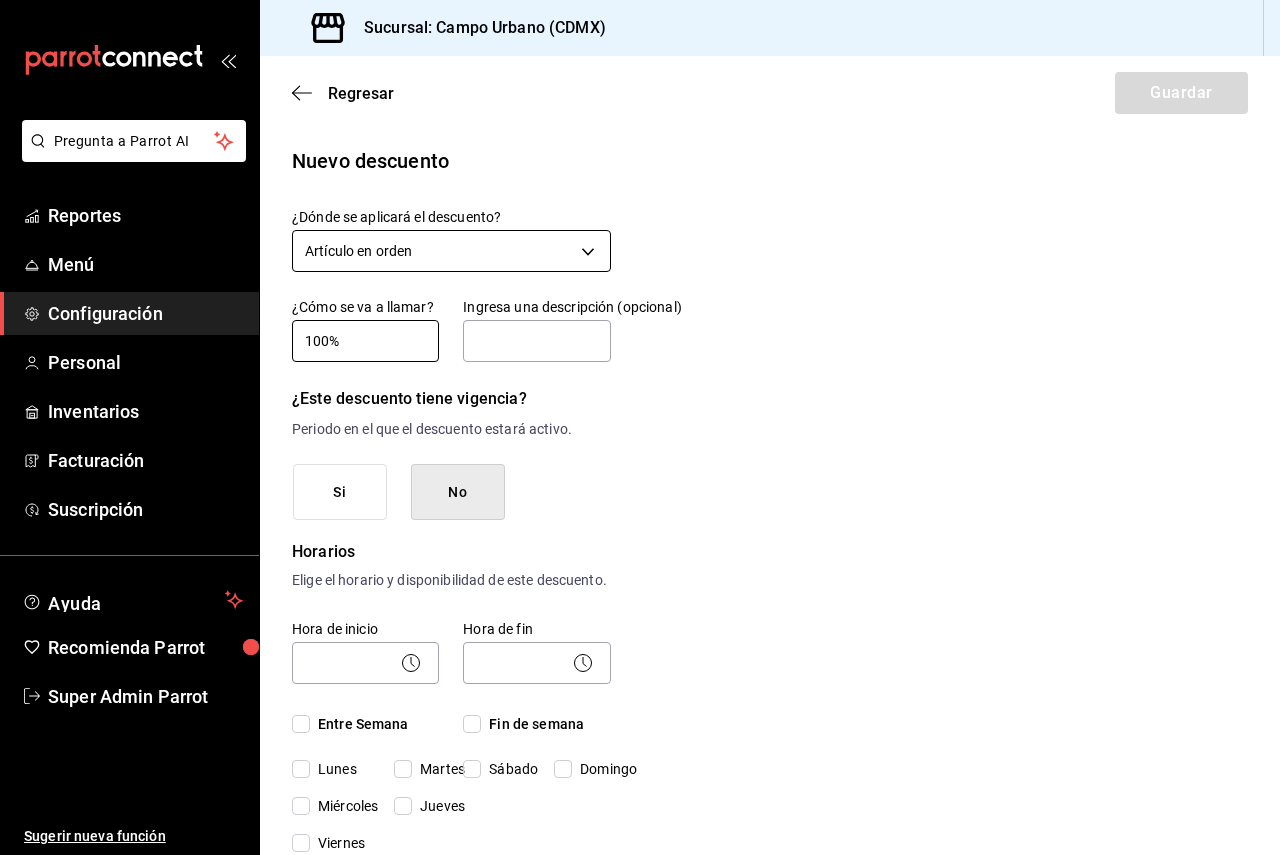 type on "100%" 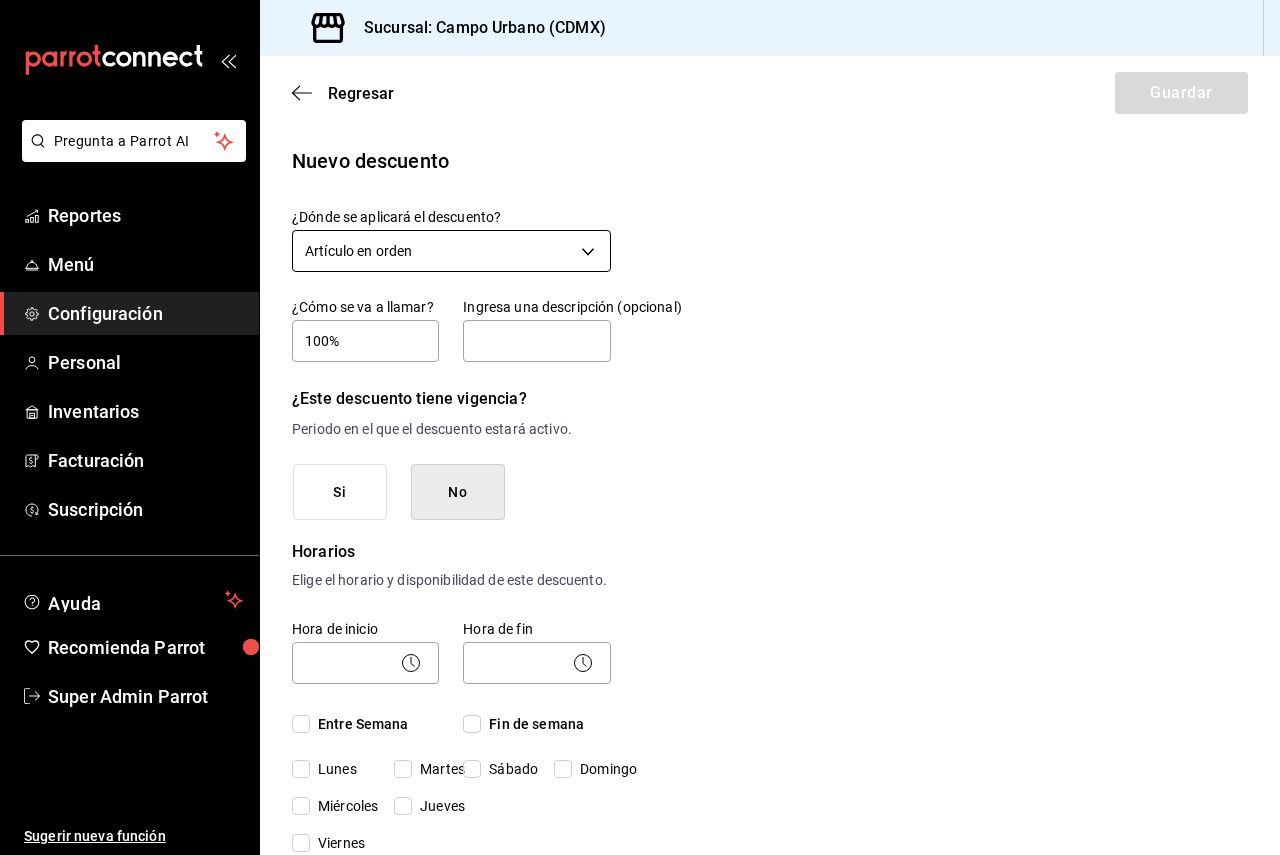 click on "Pregunta a Parrot AI Reportes   Menú   Configuración   Personal   Inventarios   Facturación   Suscripción   Ayuda Recomienda Parrot   Super Admin Parrot   Sugerir nueva función   Sucursal: [LOCATION] ([STATE]) Regresar Guardar Nuevo descuento ¿Dónde se aplicará el descuento? Artículo en orden ORDER_ITEM ¿Cómo se va a llamar? 100% Ingresa una descripción (opcional) ¿Este descuento tiene vigencia? Periodo en el que el descuento estará activo. Si No Horarios Elige el horario y disponibilidad de este descuento. Hora de inicio ​ Entre Semana Lunes Martes Miércoles Jueves Viernes Hora de fin ​ Fin de semana Sábado Domingo Agregar horario 1 de 5 horarios ¿Este descuento requiere un permiso especial para aplicarse? Solo los usuarios con el permiso de "Aplicar descuento" podrán usar este descuento en el Punto de Venta. Si No ¿Quieres que el usuario defina el valor del descuento en el Punto de Venta? Si No ¿Cómo se aplicará el descuento? Porcentaje Cantidad Porcentaje 0.00 % Porcentaje" at bounding box center [640, 427] 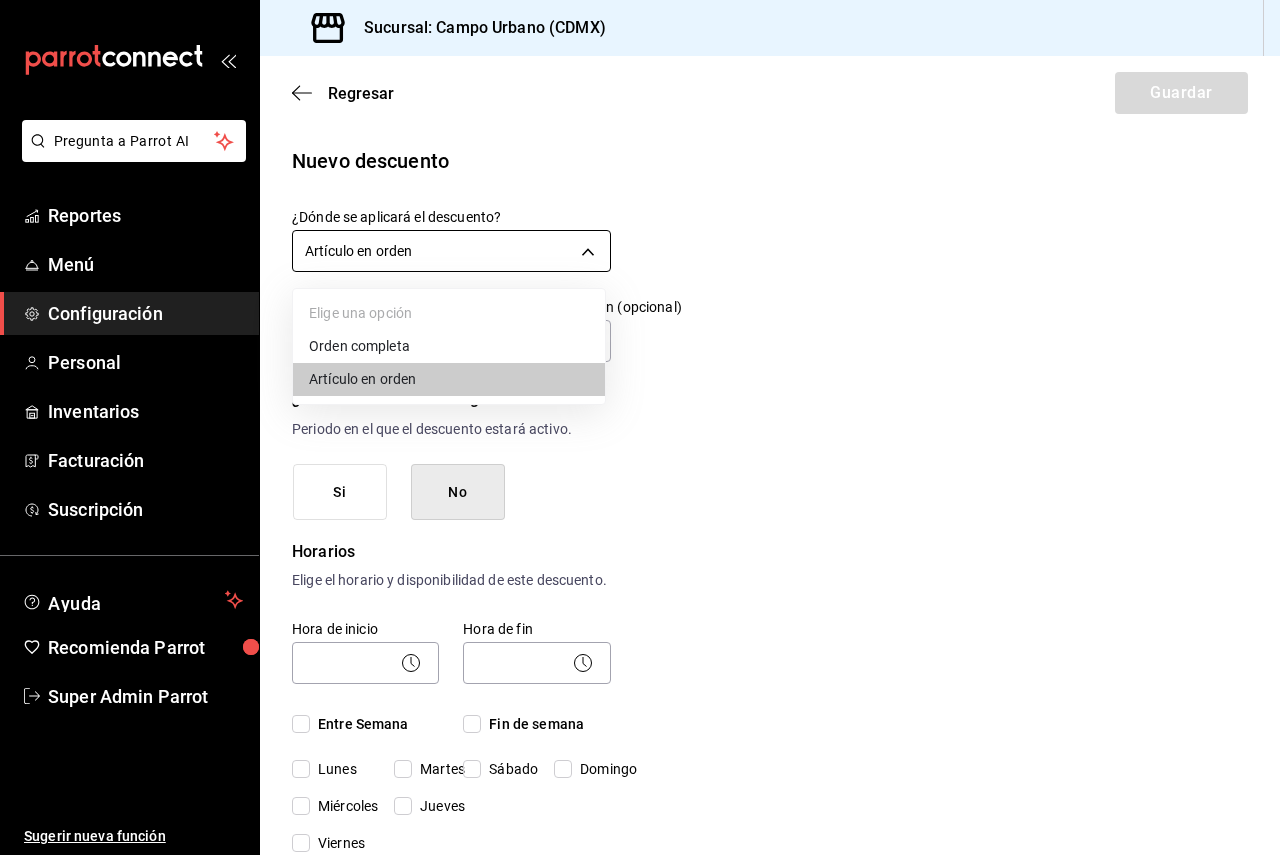 click at bounding box center (640, 427) 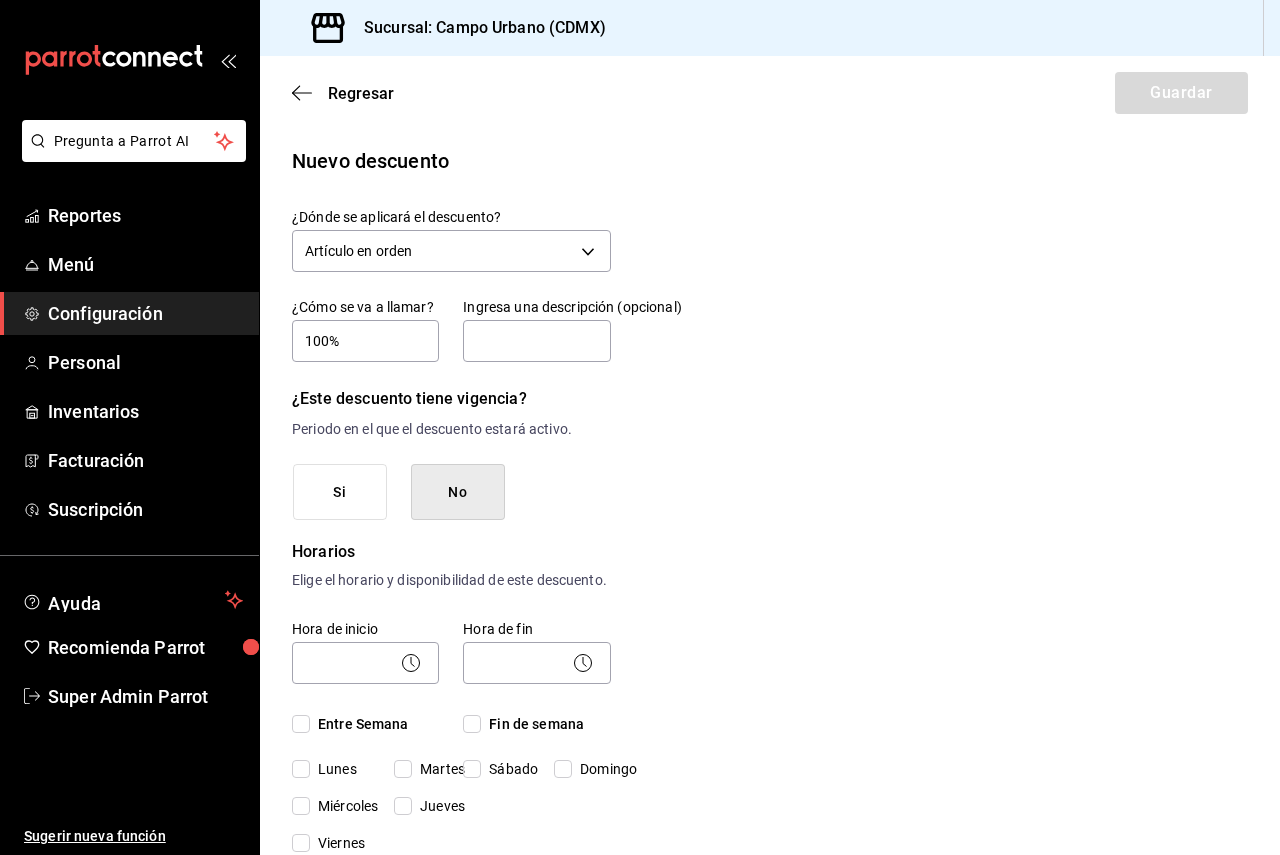 click on "Nuevo descuento ¿Dónde se aplicará el descuento? Artículo en orden ORDER_ITEM ¿Cómo se va a llamar? 100% Ingresa una descripción (opcional) ¿Este descuento tiene vigencia? Periodo en el que el descuento estará activo. Si No Horarios Elige el horario y disponibilidad de este descuento. Hora de inicio ​ Entre Semana Lunes Martes Miércoles Jueves Viernes Hora de fin ​ Fin de semana Sábado Domingo Agregar horario 1 de 5 horarios ¿Este descuento requiere un permiso especial para aplicarse? Solo los usuarios con el permiso de "Aplicar descuento" podrán usar este descuento en el Punto de Venta. Si No ¿Quieres que el usuario defina el valor del descuento en el Punto de Venta? Si eliges "Sí", el usuario podrá escribir la cantidad o porcentaje al aplicarlo. Si eliges "No", deberás definirlo desde aquí. Si No ¿Cómo se aplicará el descuento? Elige si el descuento será un porcentaje sobre el total o una cantidad fija. Porcentaje Cantidad Porcentaje 0.00 % Porcentaje" at bounding box center [770, 914] 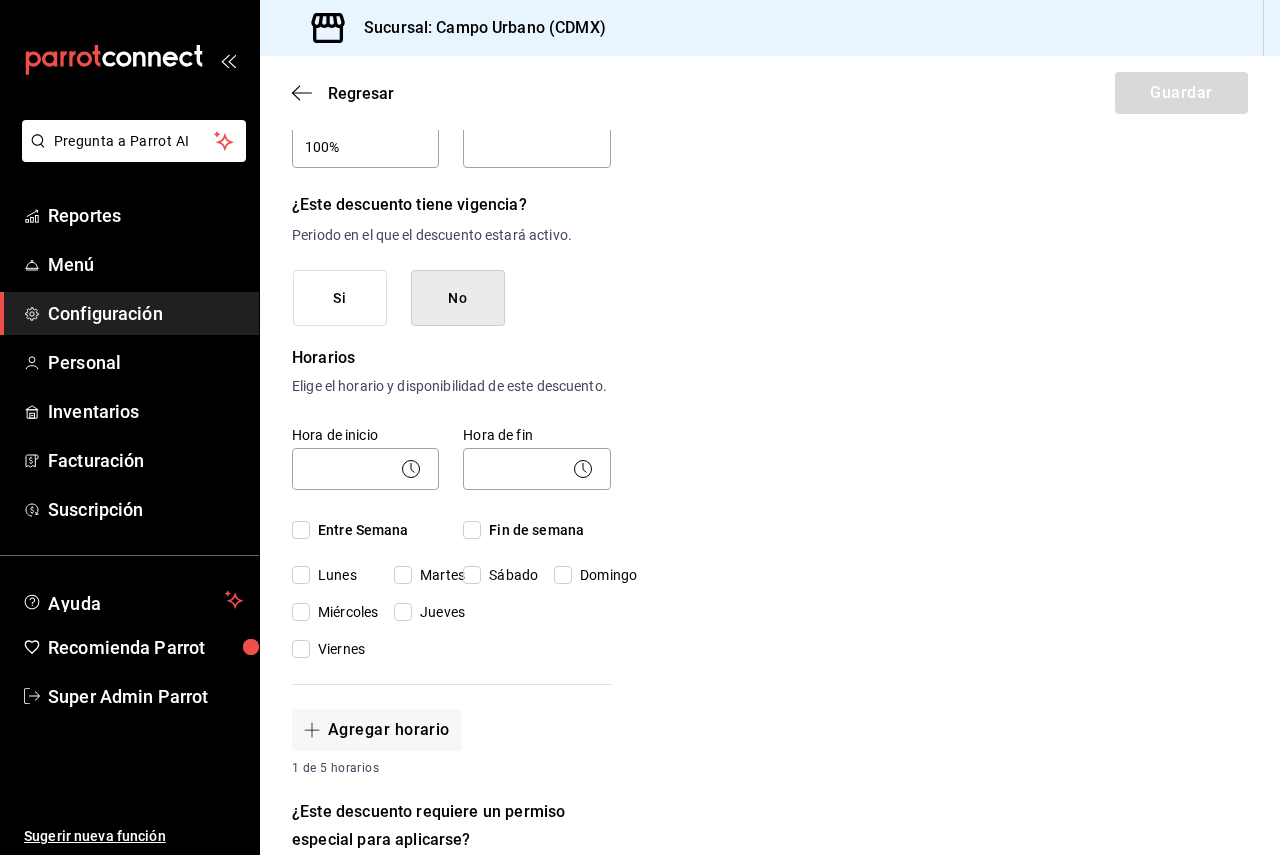 scroll, scrollTop: 300, scrollLeft: 0, axis: vertical 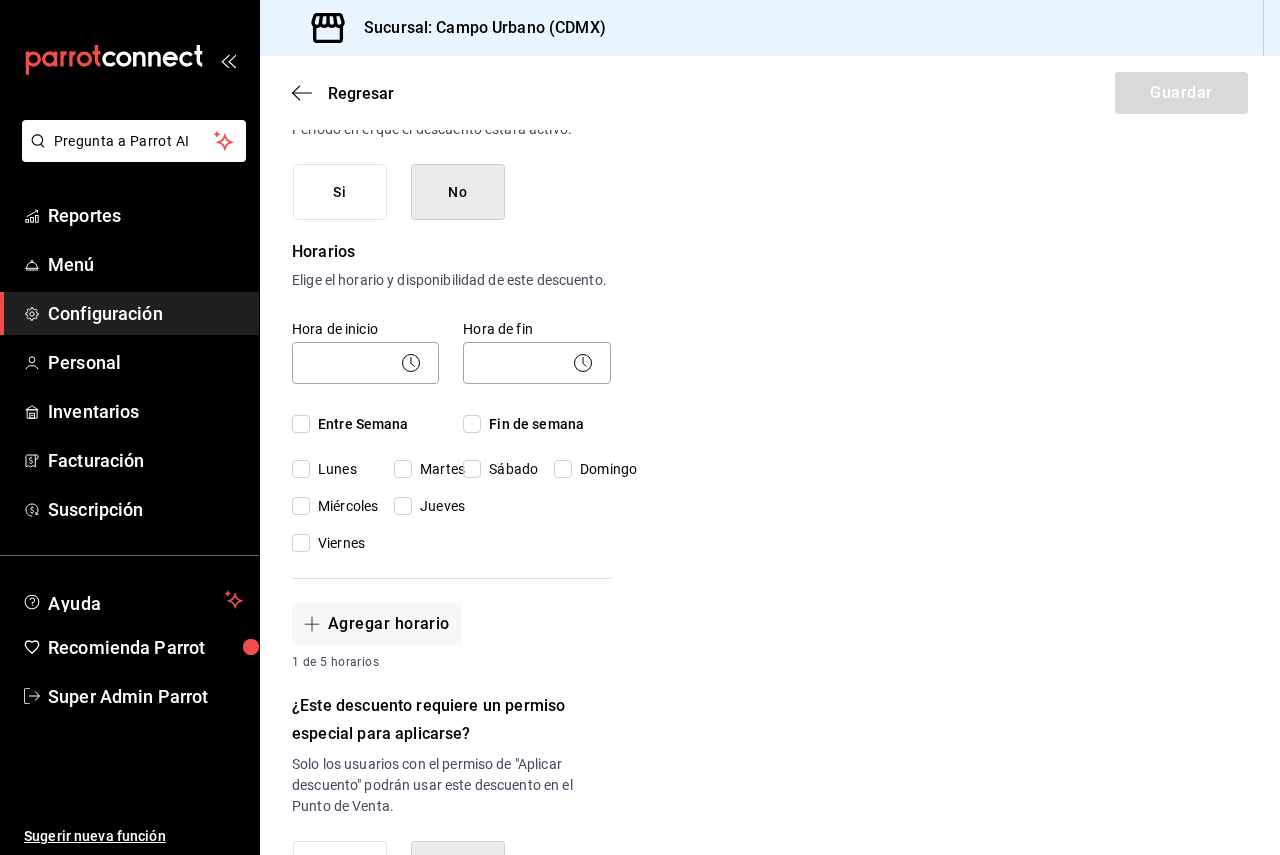 click on "Hora de inicio ​" at bounding box center [365, 355] 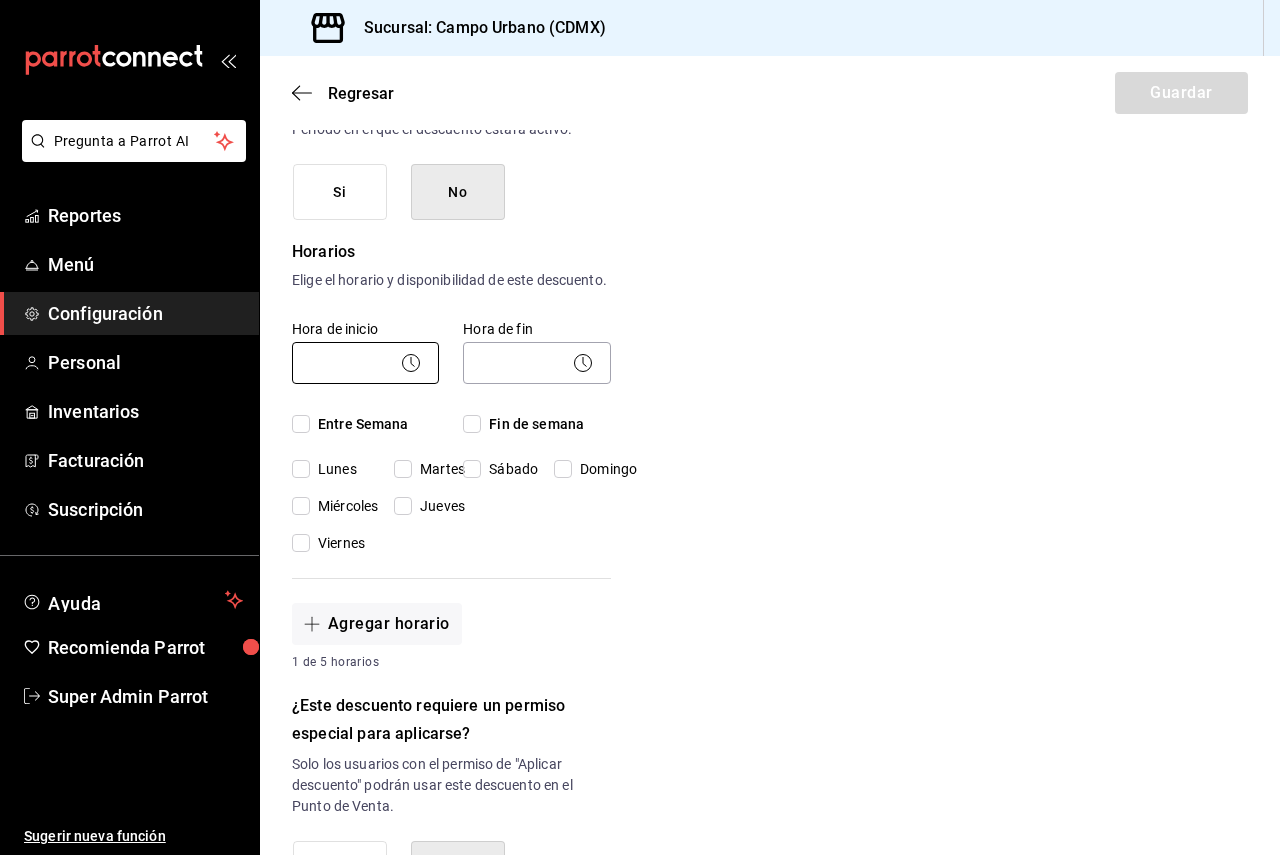 click on "Pregunta a Parrot AI Reportes   Menú   Configuración   Personal   Inventarios   Facturación   Suscripción   Ayuda Recomienda Parrot   Super Admin Parrot   Sugerir nueva función   Sucursal: [LOCATION] ([STATE]) Regresar Guardar Nuevo descuento ¿Dónde se aplicará el descuento? Artículo en orden ORDER_ITEM ¿Cómo se va a llamar? 100% Ingresa una descripción (opcional) ¿Este descuento tiene vigencia? Periodo en el que el descuento estará activo. Si No Horarios Elige el horario y disponibilidad de este descuento. Hora de inicio ​ Entre Semana Lunes Martes Miércoles Jueves Viernes Hora de fin ​ Fin de semana Sábado Domingo Agregar horario 1 de 5 horarios ¿Este descuento requiere un permiso especial para aplicarse? Solo los usuarios con el permiso de "Aplicar descuento" podrán usar este descuento en el Punto de Venta. Si No ¿Quieres que el usuario defina el valor del descuento en el Punto de Venta? Si No ¿Cómo se aplicará el descuento? Porcentaje Cantidad Porcentaje 0.00 % Porcentaje" at bounding box center [640, 427] 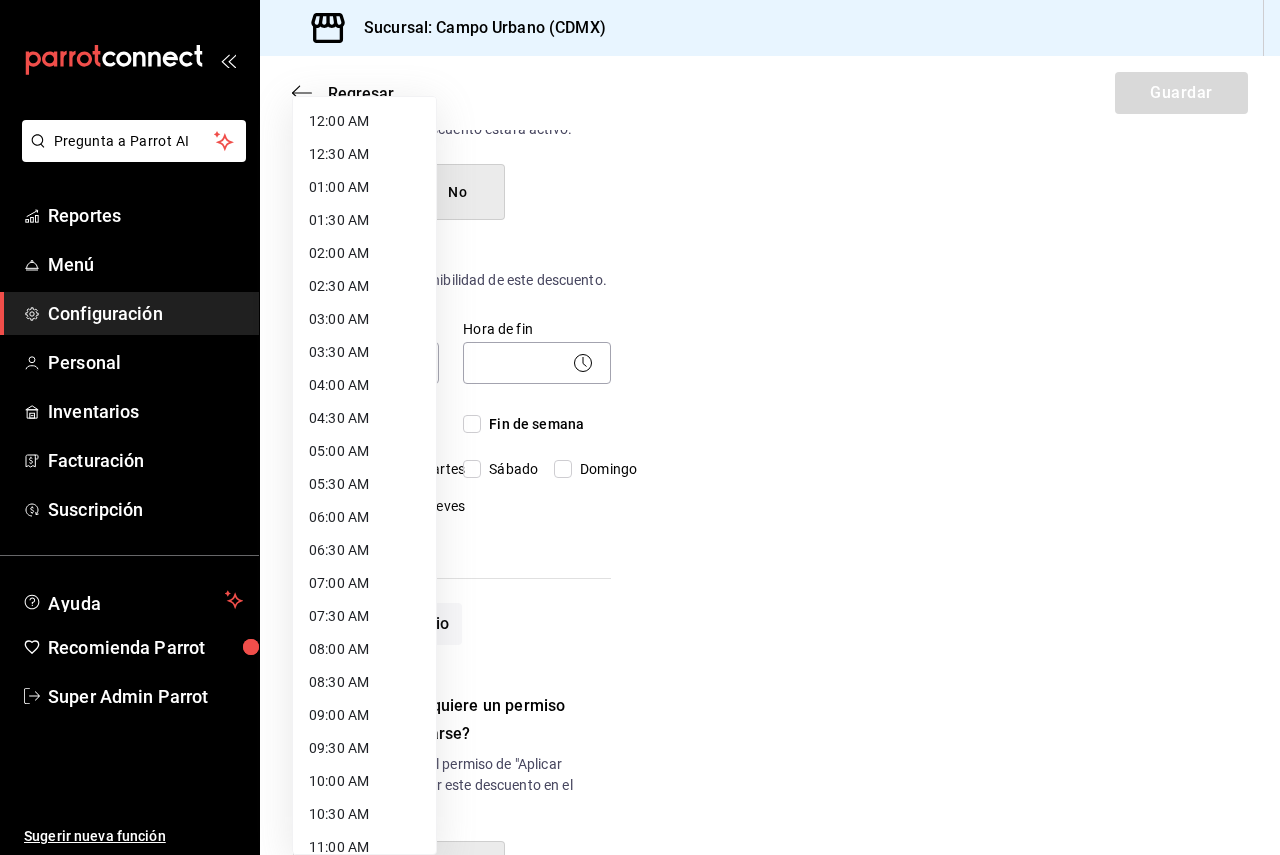 click on "12:00 AM" at bounding box center (364, 121) 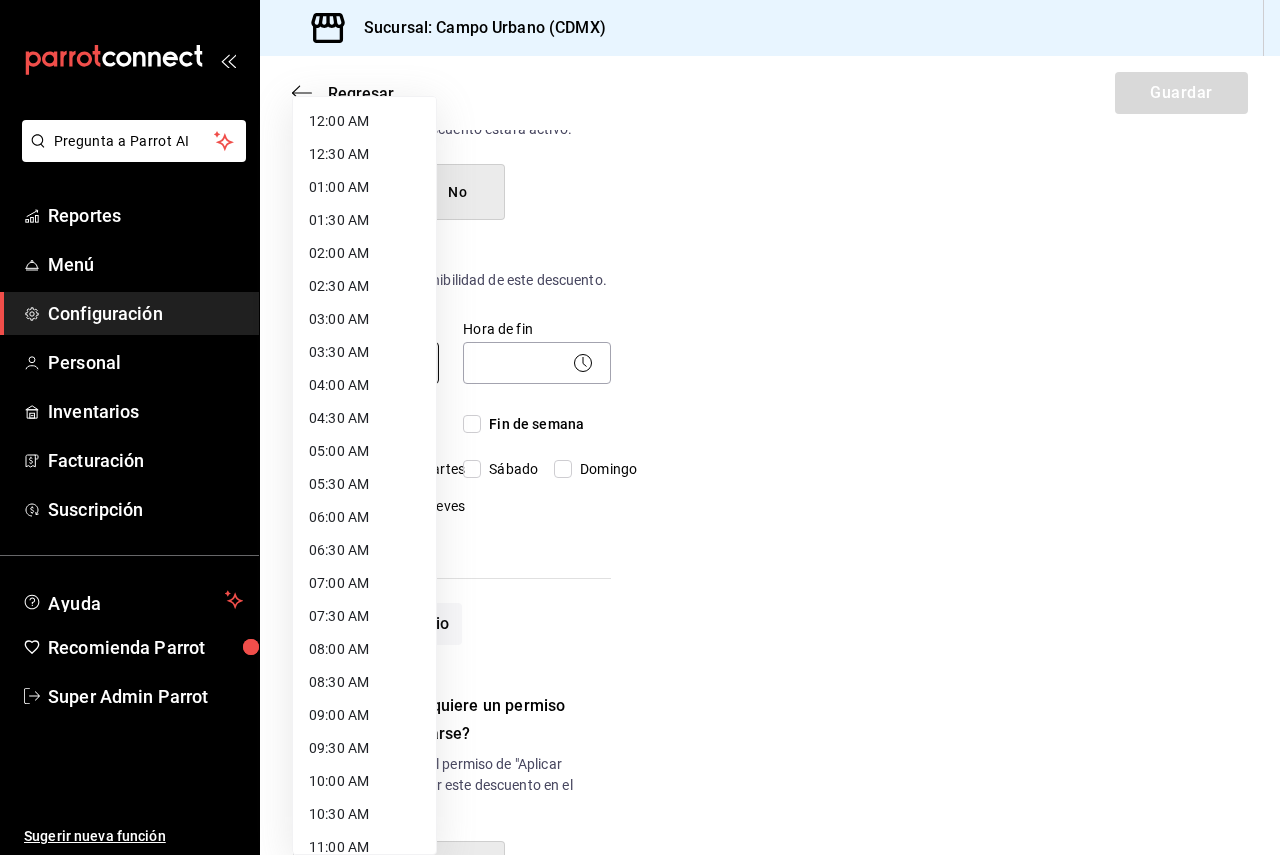 type on "00:00" 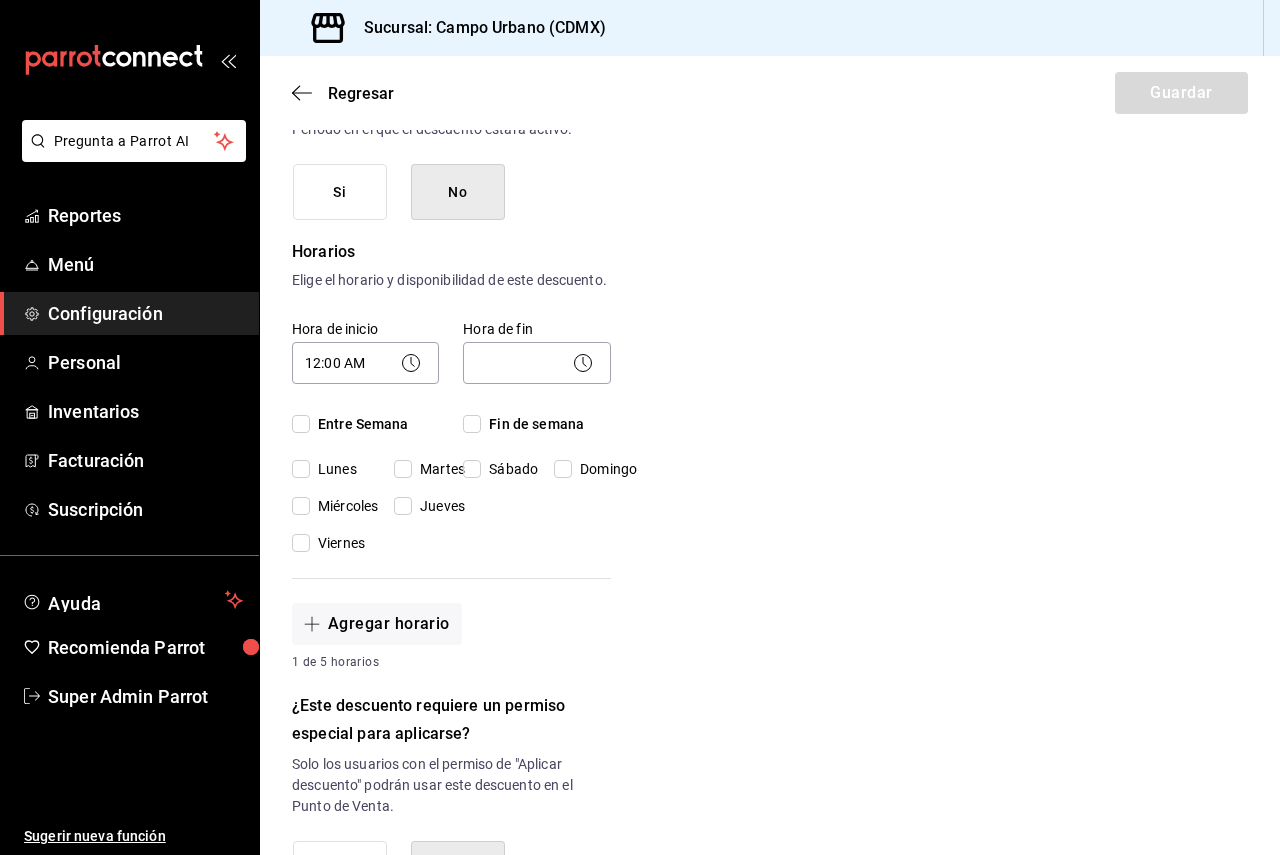 click on "​" at bounding box center [536, 360] 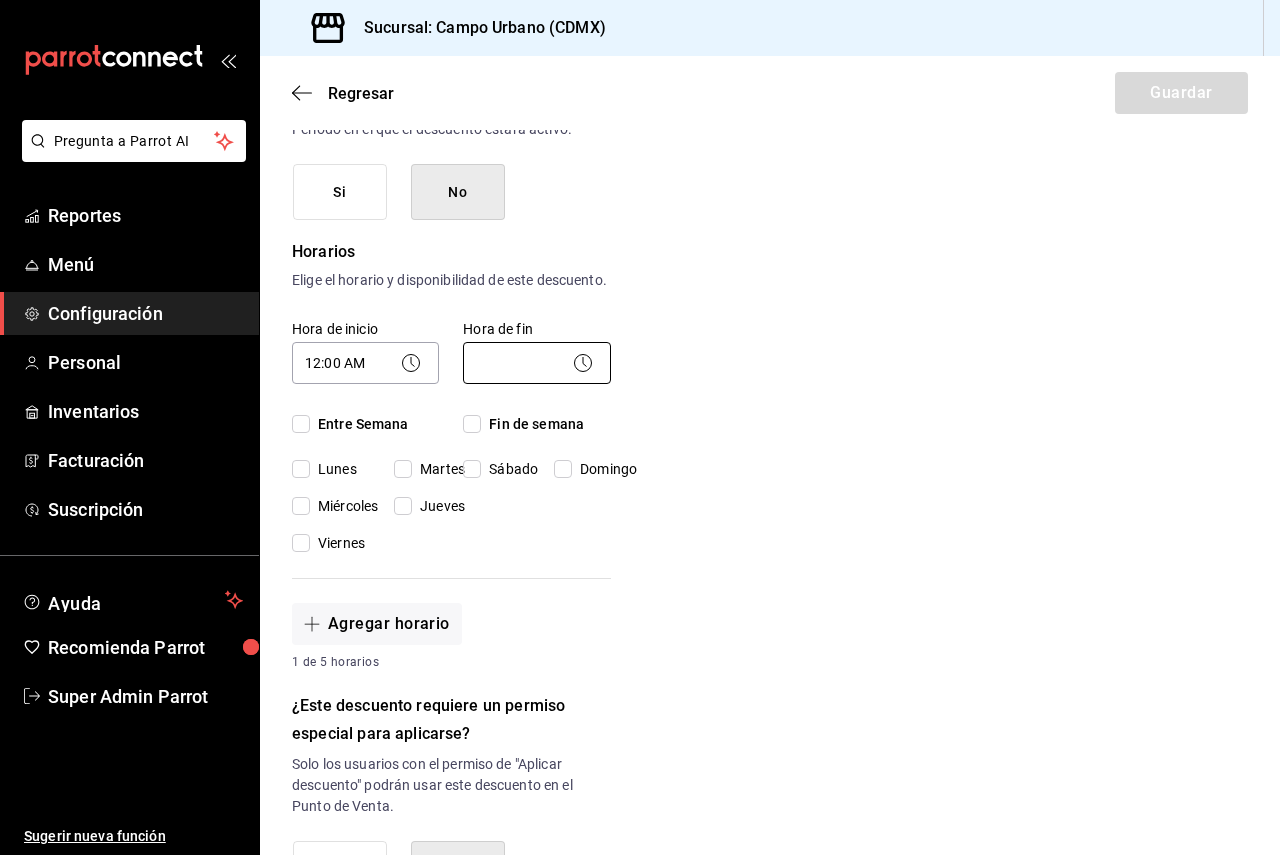 click on "Pregunta a Parrot AI Reportes   Menú   Configuración   Personal   Inventarios   Facturación   Suscripción   Ayuda Recomienda Parrot   Super Admin Parrot   Sugerir nueva función   Sucursal: [LOCATION] ([STATE]) Regresar Guardar Nuevo descuento ¿Dónde se aplicará el descuento? Artículo en orden ORDER_ITEM ¿Cómo se va a llamar? 100% Ingresa una descripción (opcional) ¿Este descuento tiene vigencia? Periodo en el que el descuento estará activo. Si No Horarios Elige el horario y disponibilidad de este descuento. Hora de inicio 12:00 AM 00:00 Entre Semana Lunes Martes Miércoles Jueves Viernes Hora de fin ​ Fin de semana Sábado Domingo Agregar horario 1 de 5 horarios ¿Este descuento requiere un permiso especial para aplicarse? Solo los usuarios con el permiso de "Aplicar descuento" podrán usar este descuento en el Punto de Venta. Si No ¿Quieres que el usuario defina el valor del descuento en el Punto de Venta? Si No ¿Cómo se aplicará el descuento? Porcentaje Cantidad Porcentaje 0.00 % Reportes" at bounding box center (640, 427) 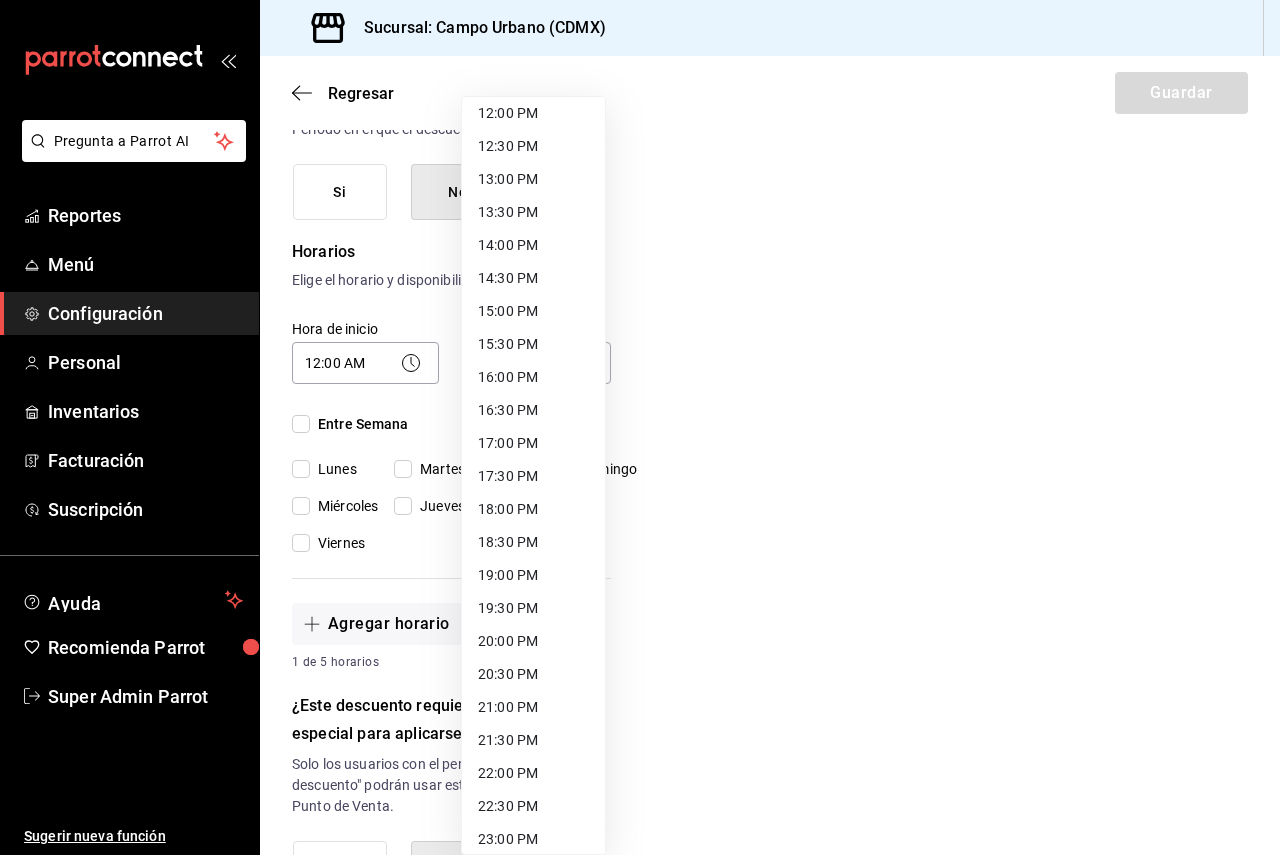 scroll, scrollTop: 876, scrollLeft: 0, axis: vertical 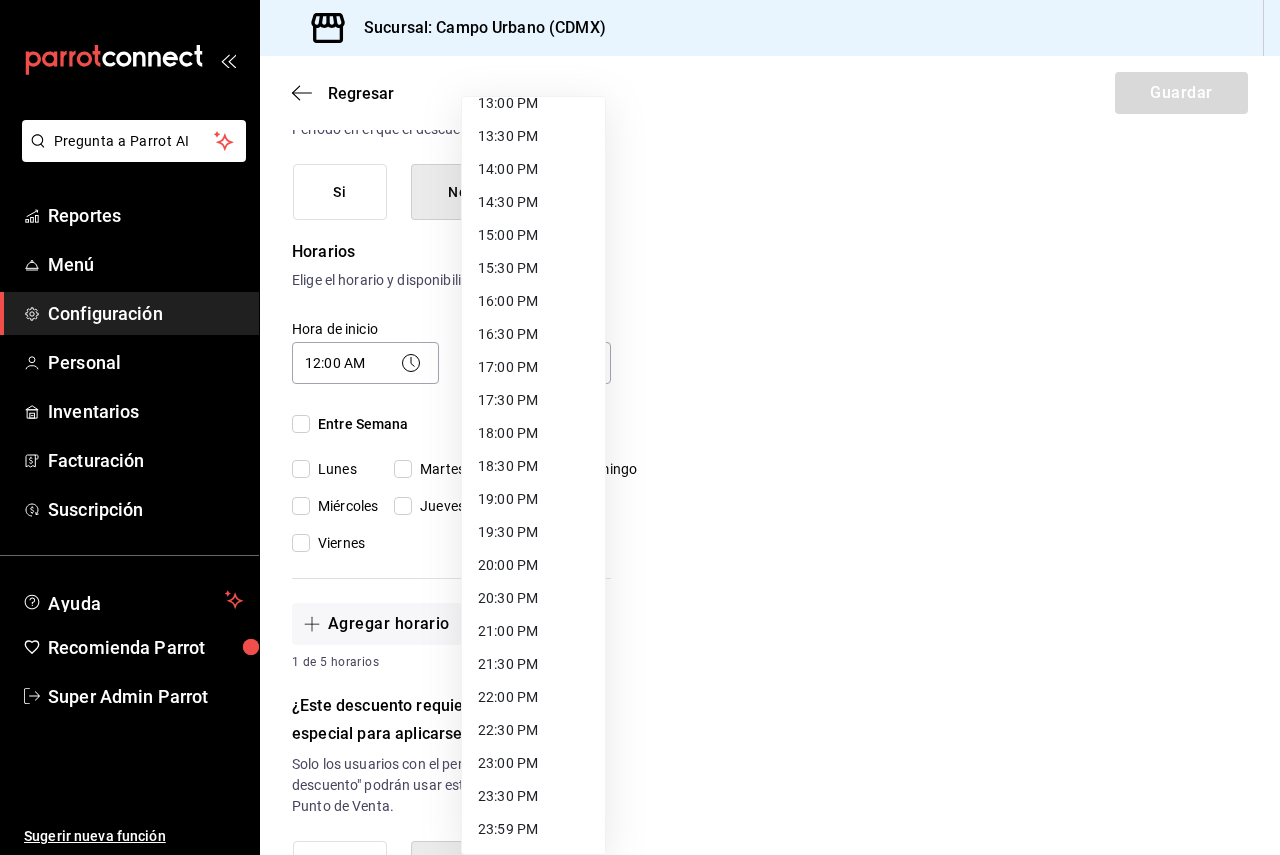 click on "23:59 PM" at bounding box center (533, 829) 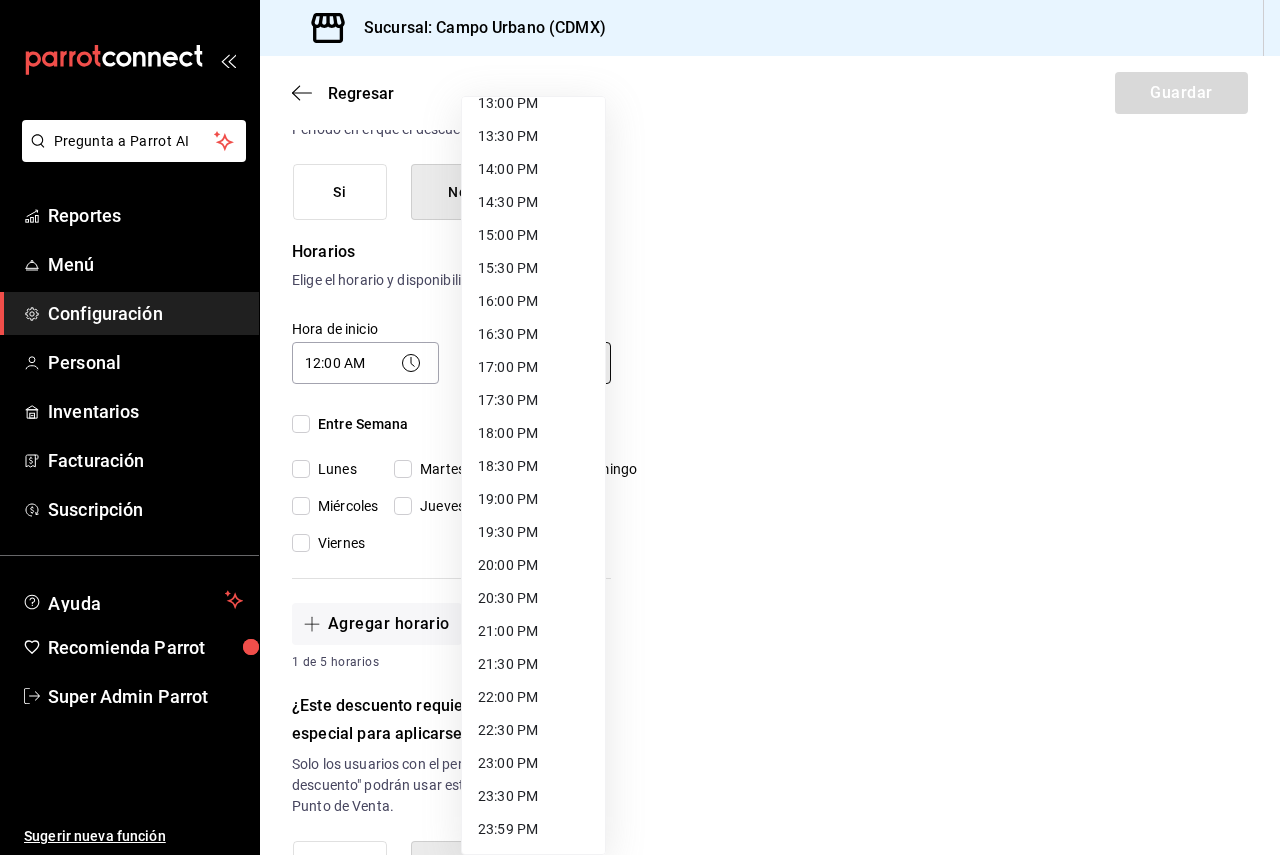type on "23:59" 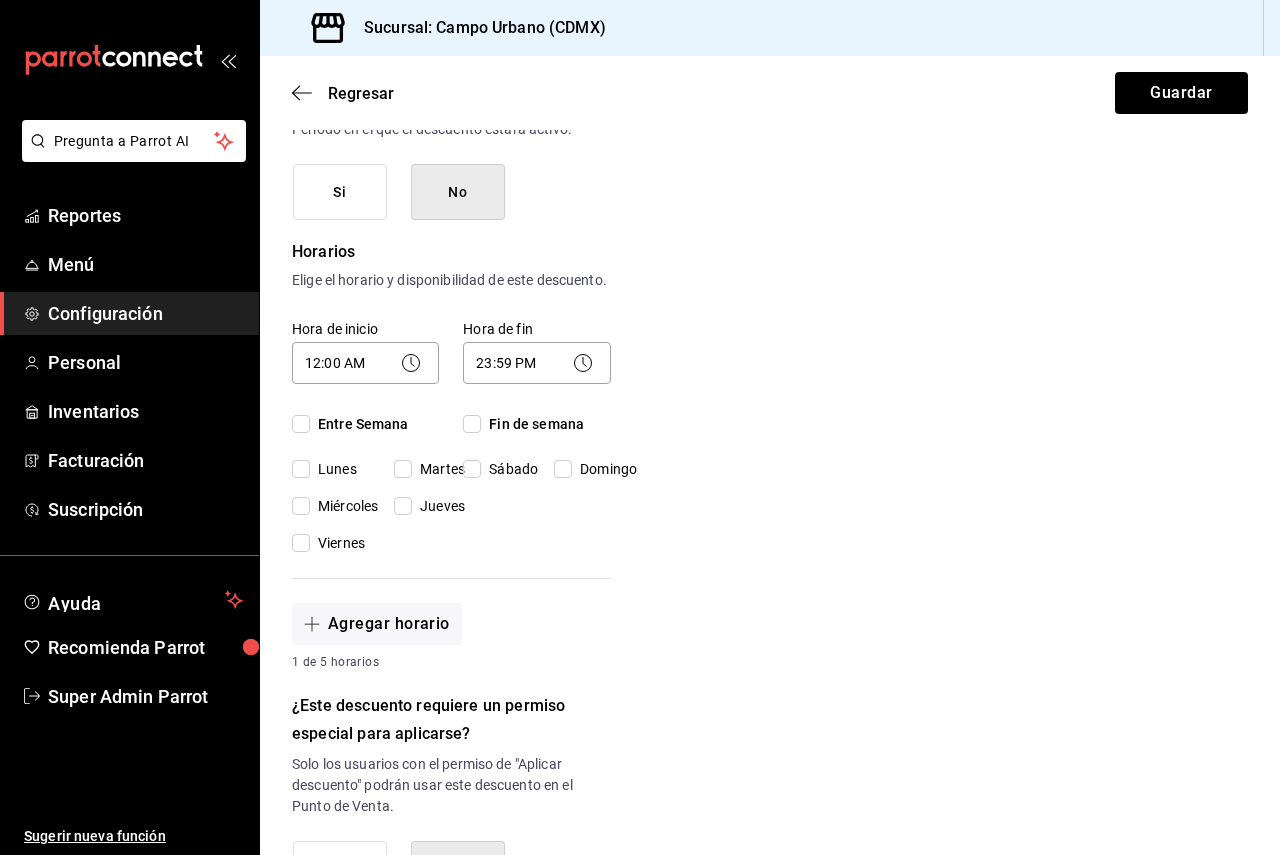 click on "Entre Semana" at bounding box center [359, 424] 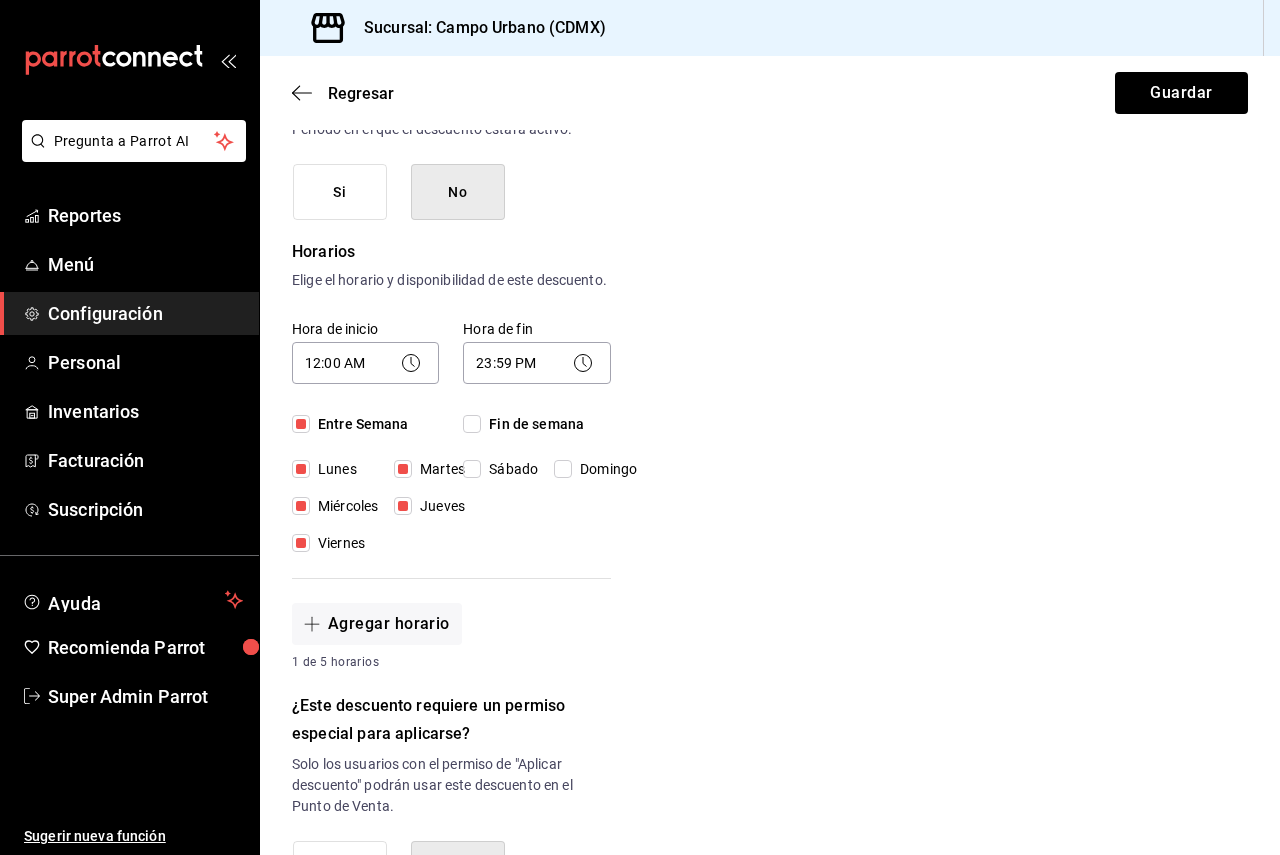 click on "Fin de semana" at bounding box center [472, 424] 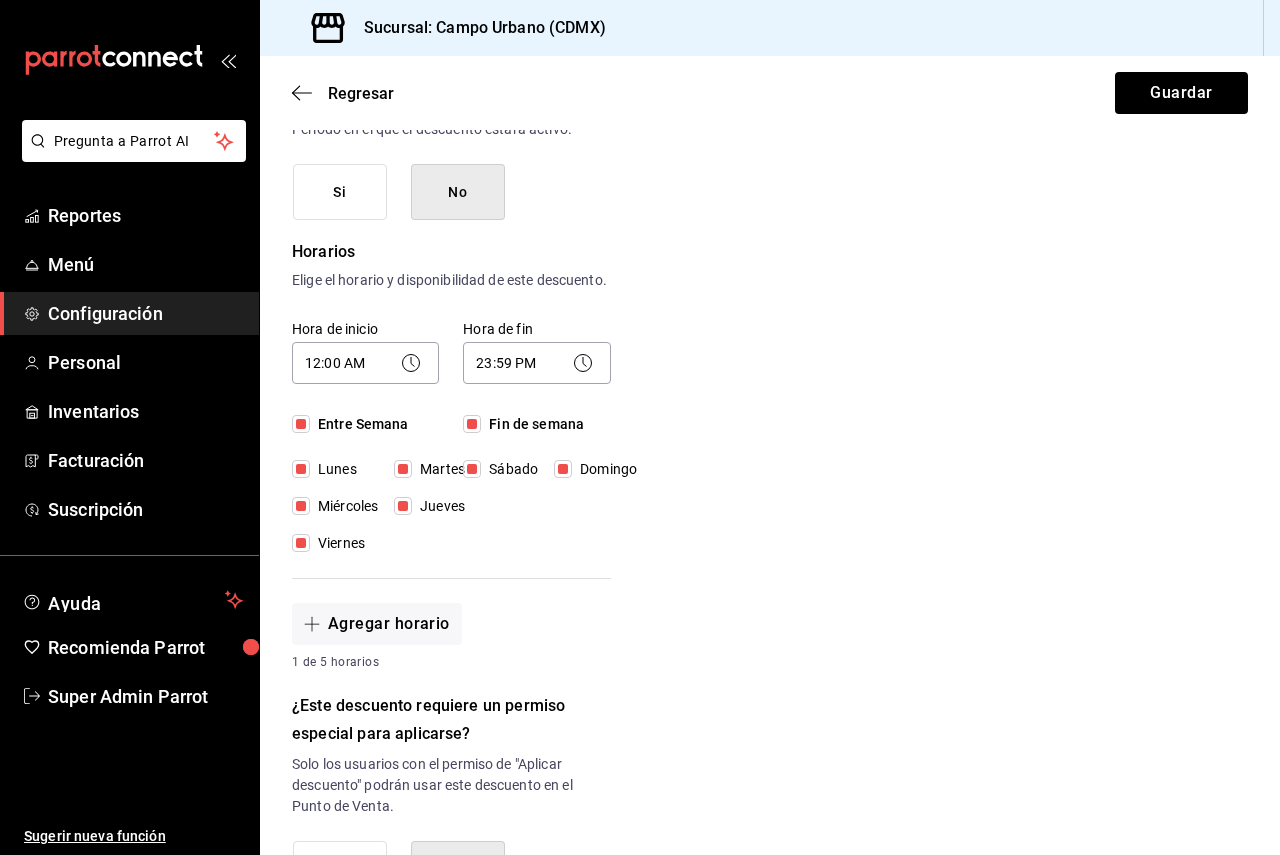 click on "Nuevo descuento ¿Dónde se aplicará el descuento? Artículo en orden ORDER_ITEM ¿Cómo se va a llamar? 100% Ingresa una descripción (opcional) ¿Este descuento tiene vigencia? Periodo en el que el descuento estará activo. Si No Horarios Elige el horario y disponibilidad de este descuento. Hora de inicio 12:00 AM 00:00 Entre Semana Lunes Martes Miércoles Jueves Viernes Hora de fin 23:59 PM 23:59 Fin de semana Sábado Domingo Agregar horario 1 de 5 horarios ¿Este descuento requiere un permiso especial para aplicarse? Solo los usuarios con el permiso de "Aplicar descuento" podrán usar este descuento en el Punto de Venta. Si No ¿Quieres que el usuario defina el valor del descuento en el Punto de Venta? Si eliges "Sí", el usuario podrá escribir la cantidad o porcentaje al aplicarlo. Si eliges "No", deberás definirlo desde aquí. Si No ¿Cómo se aplicará el descuento? Elige si el descuento será un porcentaje sobre el total o una cantidad fija. Porcentaje Cantidad Porcentaje 0.00 % Porcentaje" at bounding box center (770, 614) 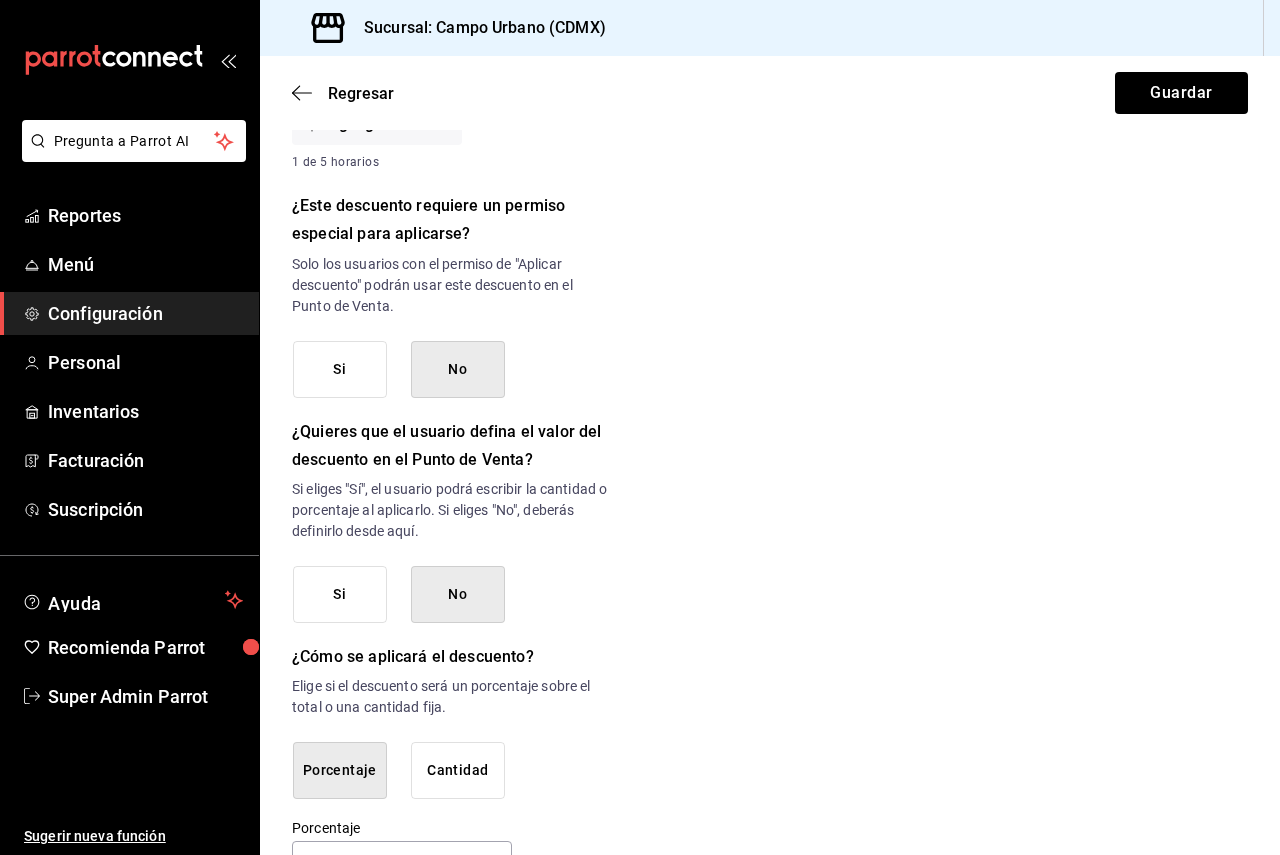 scroll, scrollTop: 881, scrollLeft: 0, axis: vertical 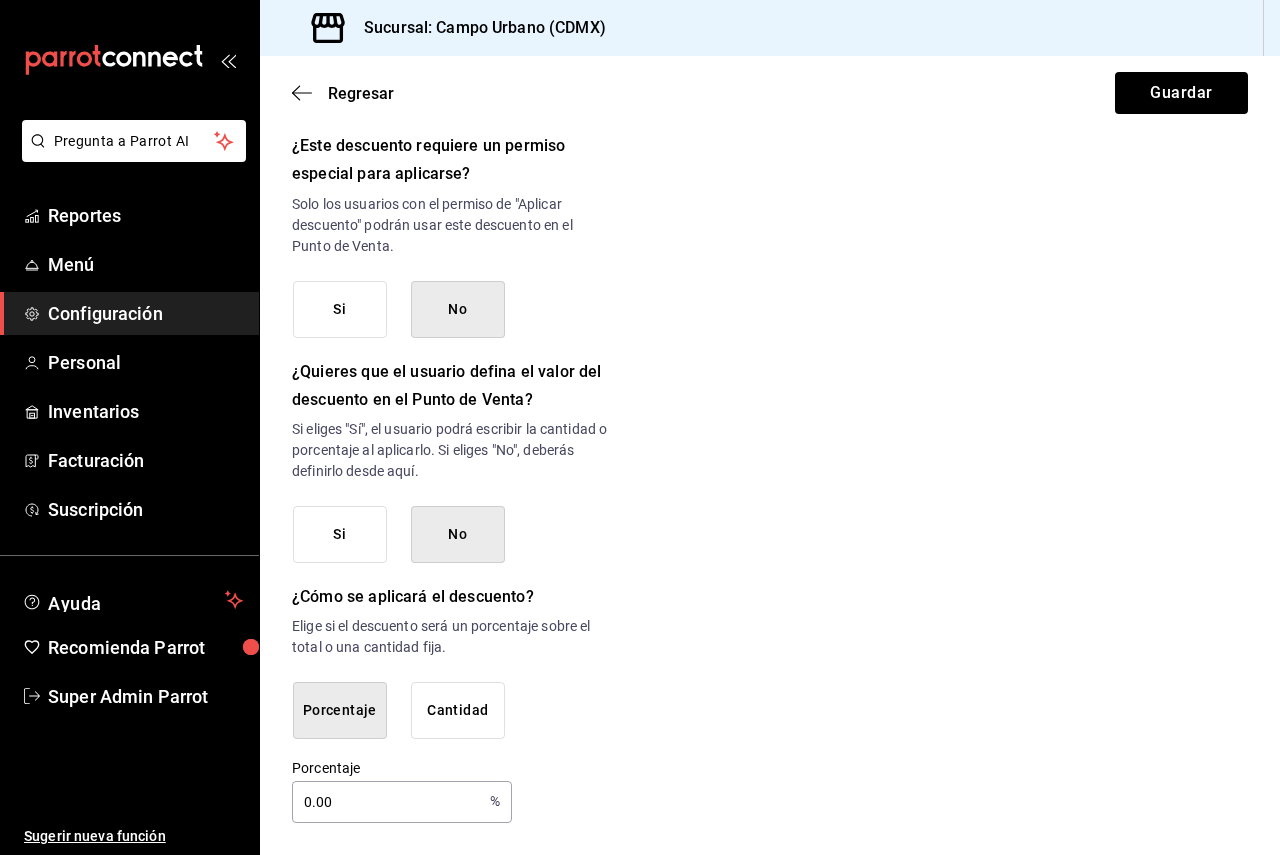click on "0.00" at bounding box center (387, 802) 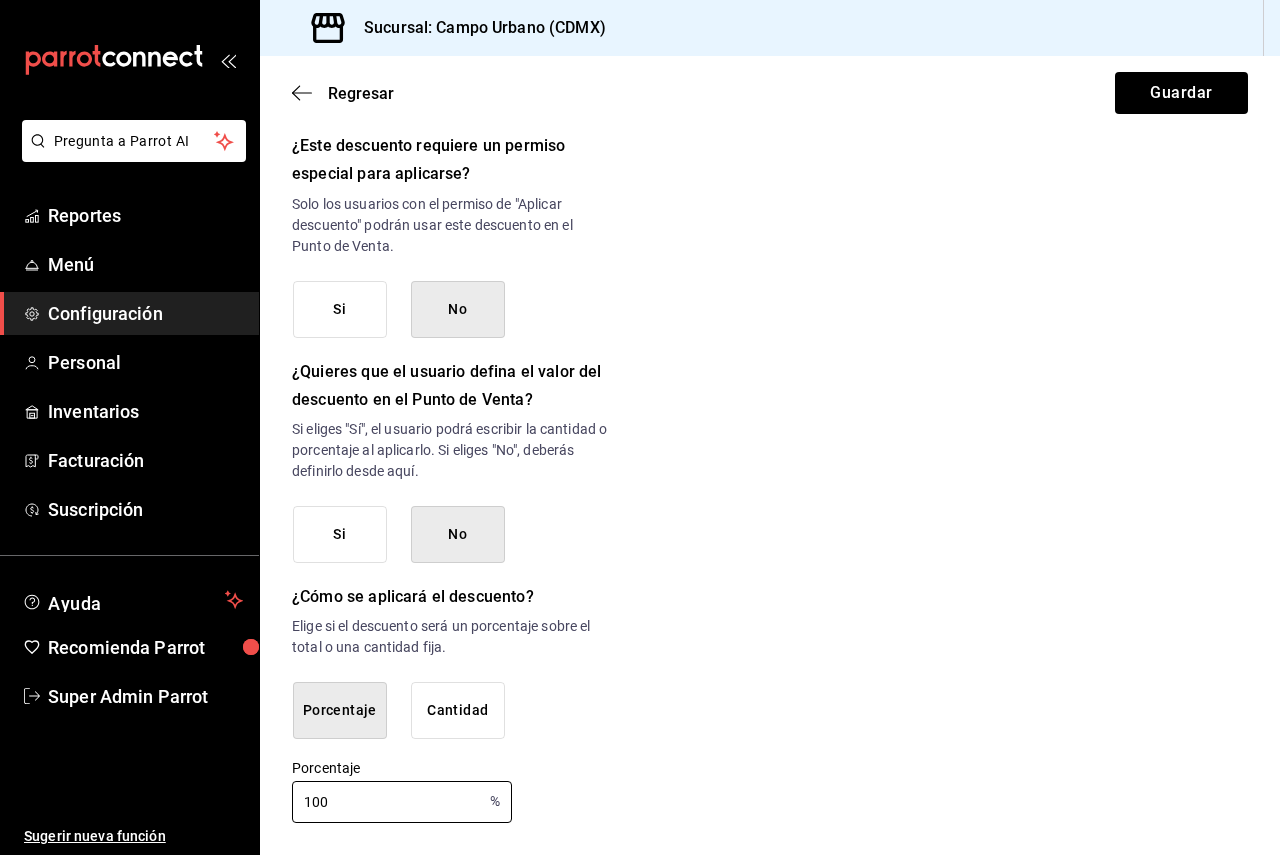 type on "100" 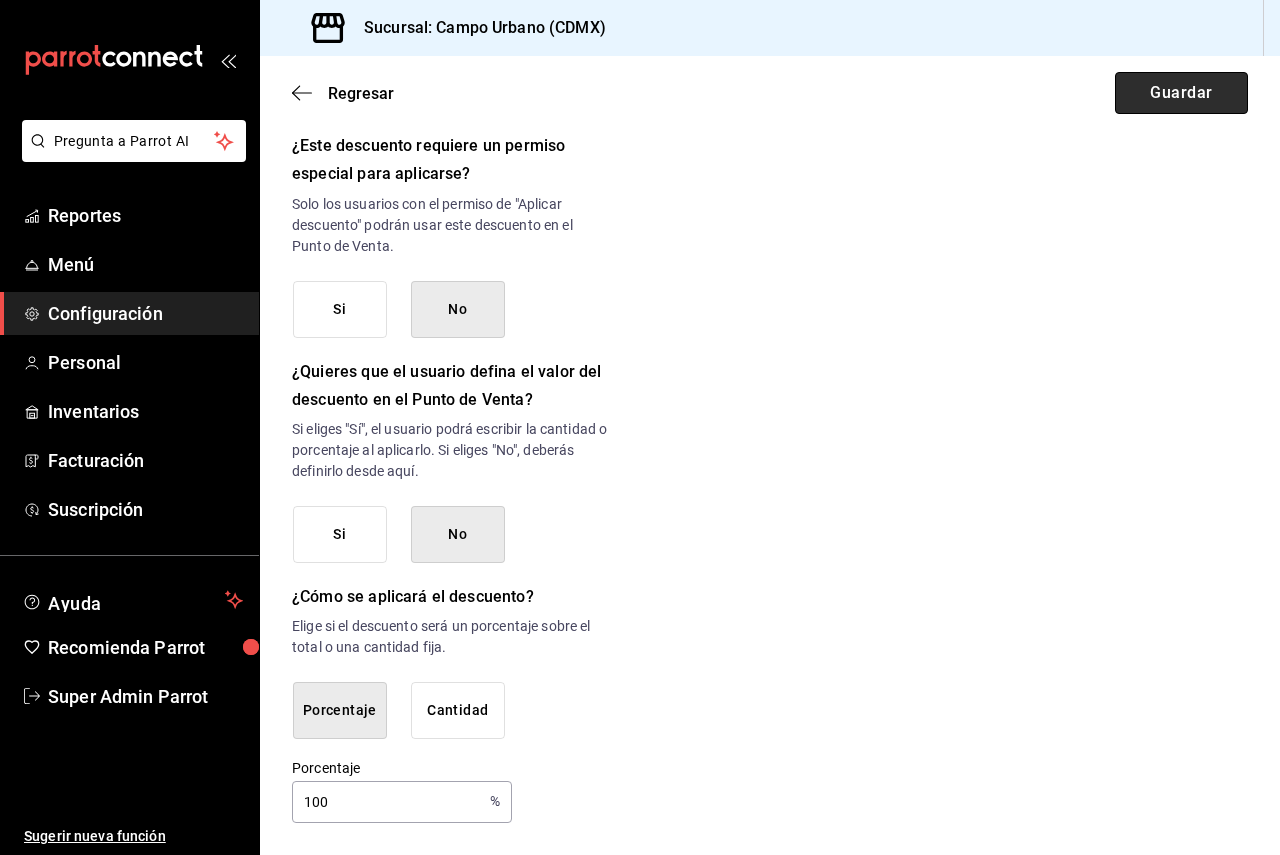 click on "Guardar" at bounding box center [1181, 93] 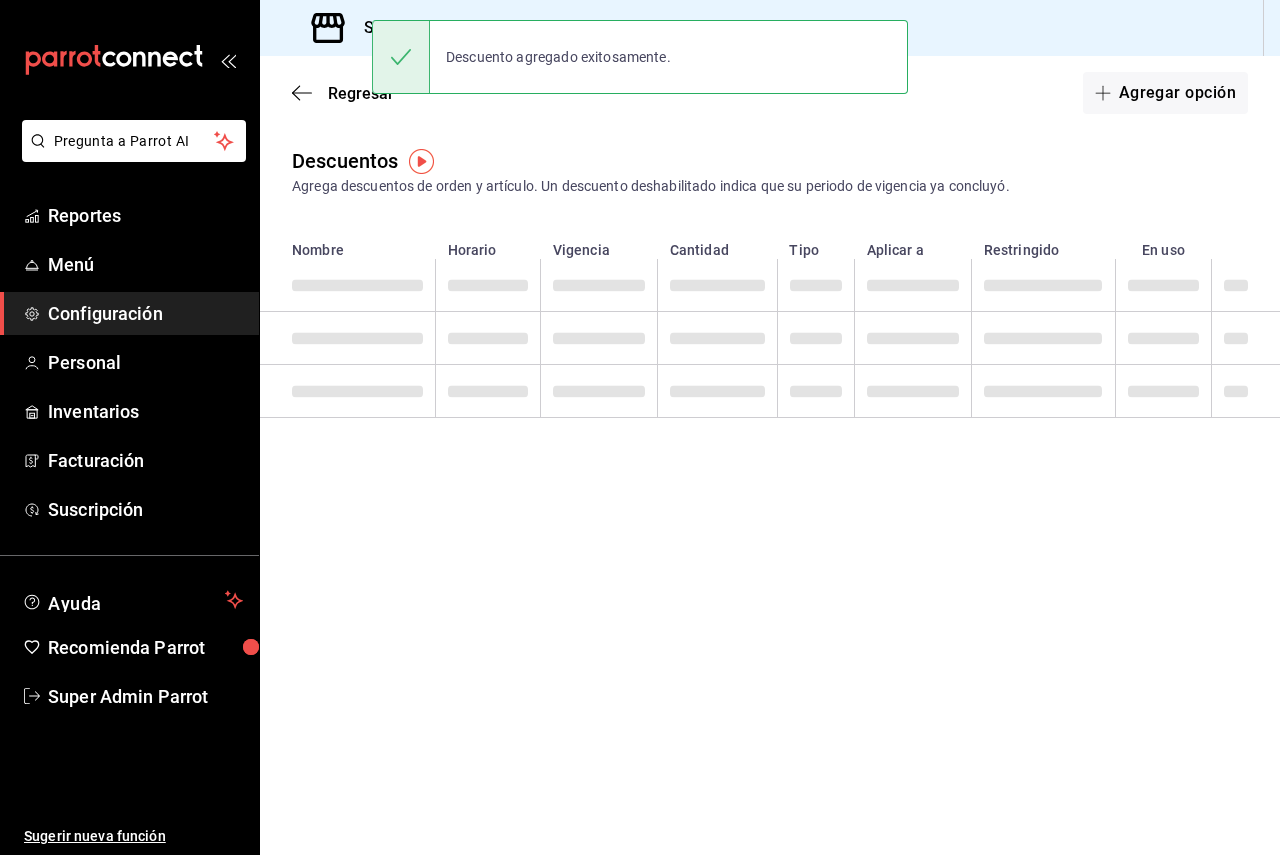 scroll, scrollTop: 0, scrollLeft: 0, axis: both 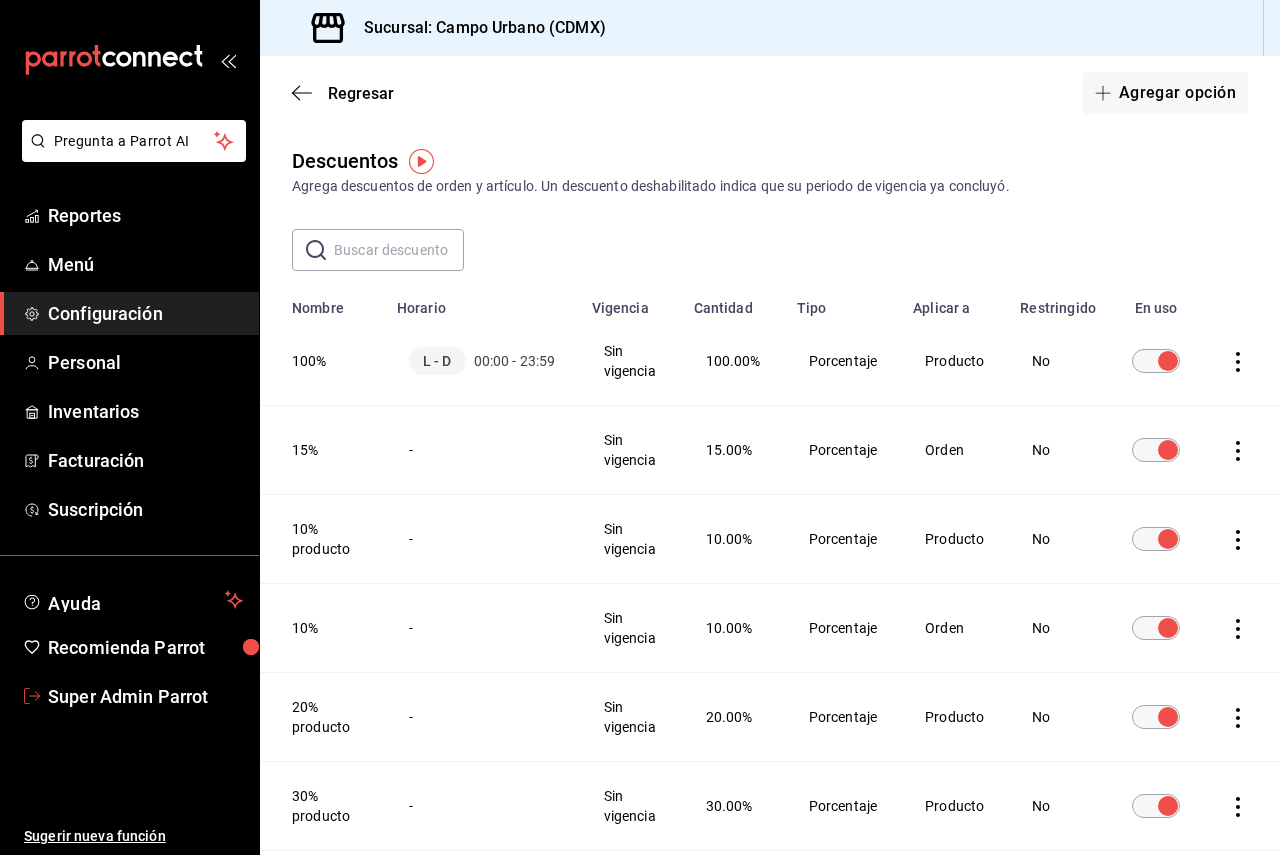 drag, startPoint x: 133, startPoint y: 682, endPoint x: 285, endPoint y: 523, distance: 219.96591 